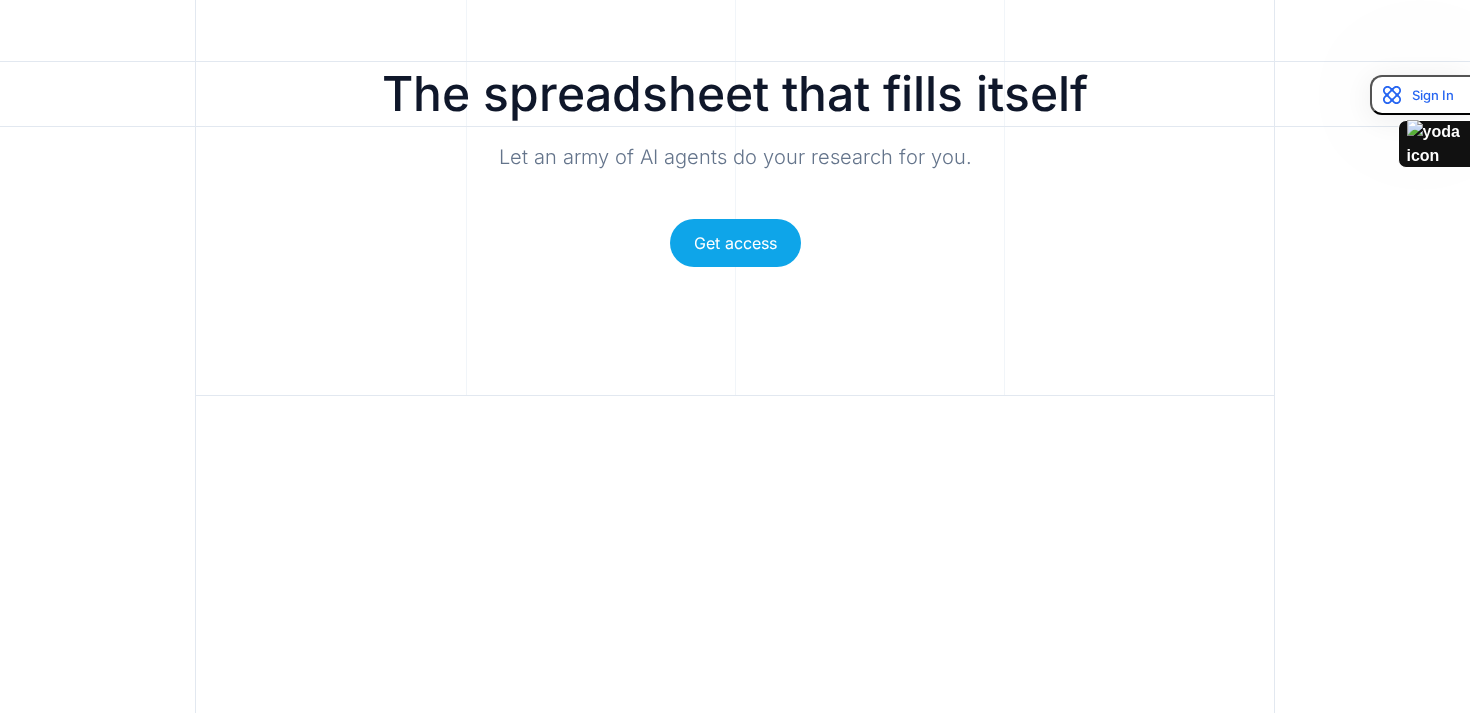 scroll, scrollTop: 0, scrollLeft: 0, axis: both 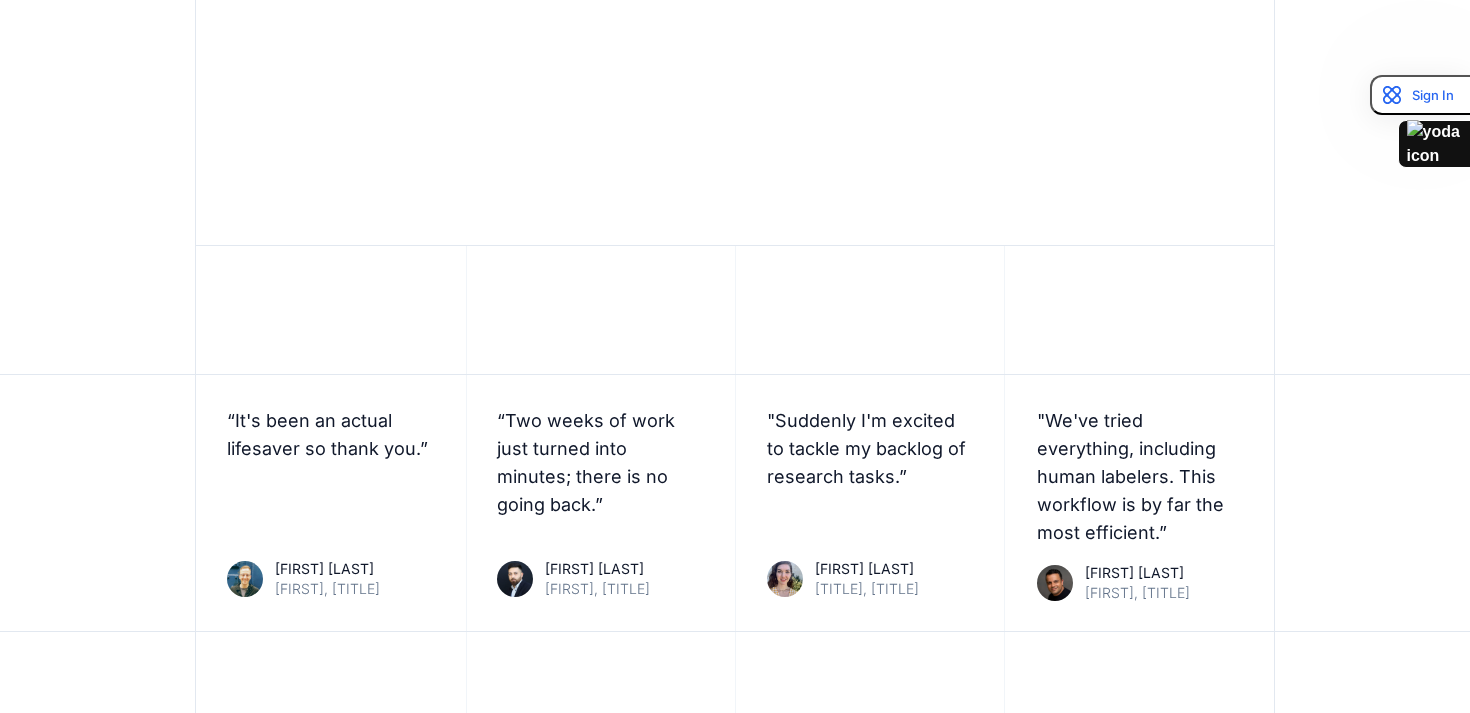 click on "We're pivoting! We're now building RL environments for training computer use agents.
Check out our new site here       Blog   Careers   Request a demo           The spreadsheet that fills itself     Let an army of AI agents do your research for you.   Get access        I'm a real estate investor. Expedite my due diligence process for selected properties.     “It's been an actual lifesaver so thank you.”     Jon K.   Founder, Stealth   “Two weeks of work just turned into minutes; there is no going back.”     Azeem S.   AE, Tech sales   "Suddenly I'm excited to tackle my backlog of research tasks.”     Chelsea G.   Investor, VC   "We've tried everything, including human labelers. This workflow is by far the most
efficient.”     Mike W.   CEO, Insurance     Agents you can  trust   Multiple sources and honest confidence scores for each answer in every cell. Fully transparent
research process.   "Fill column  size of most referenced dataset
for row
"   "" at bounding box center [735, 1062] 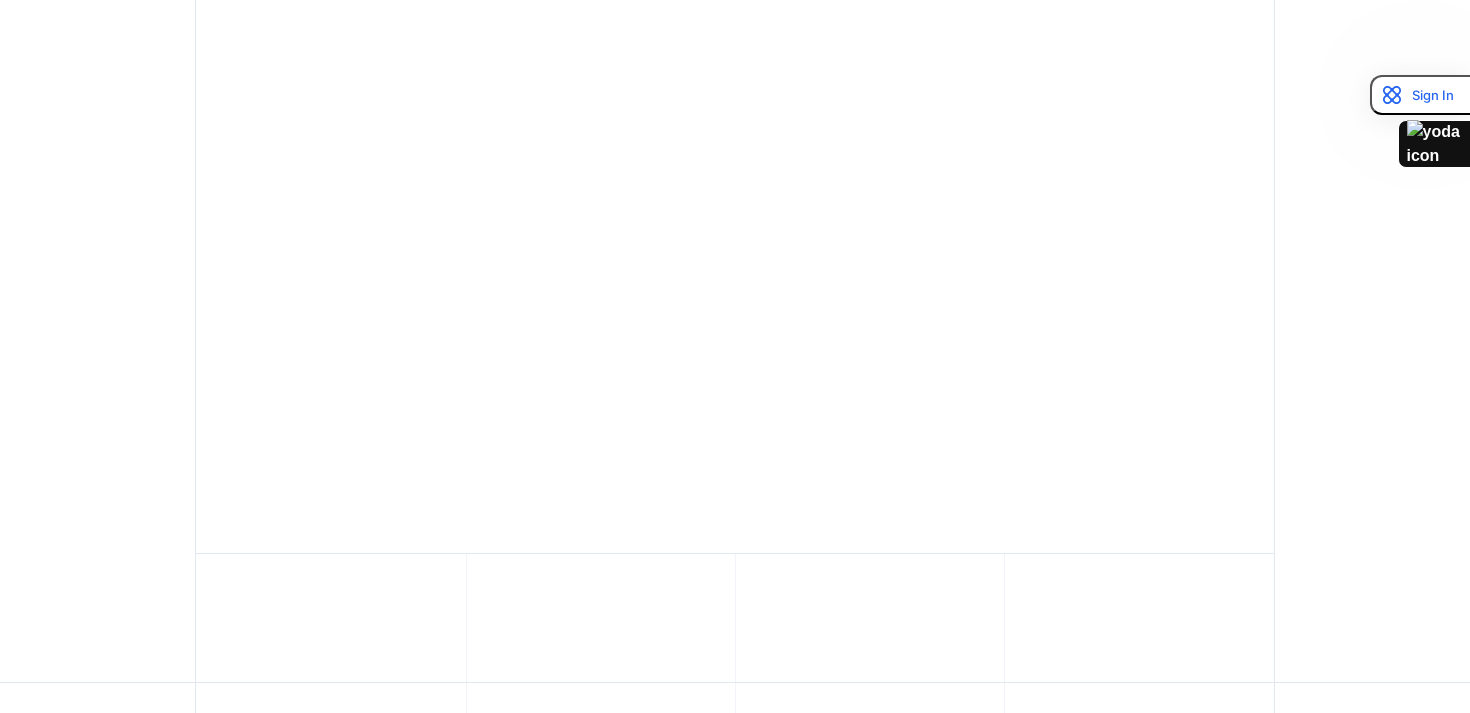 click at bounding box center [735, 250] 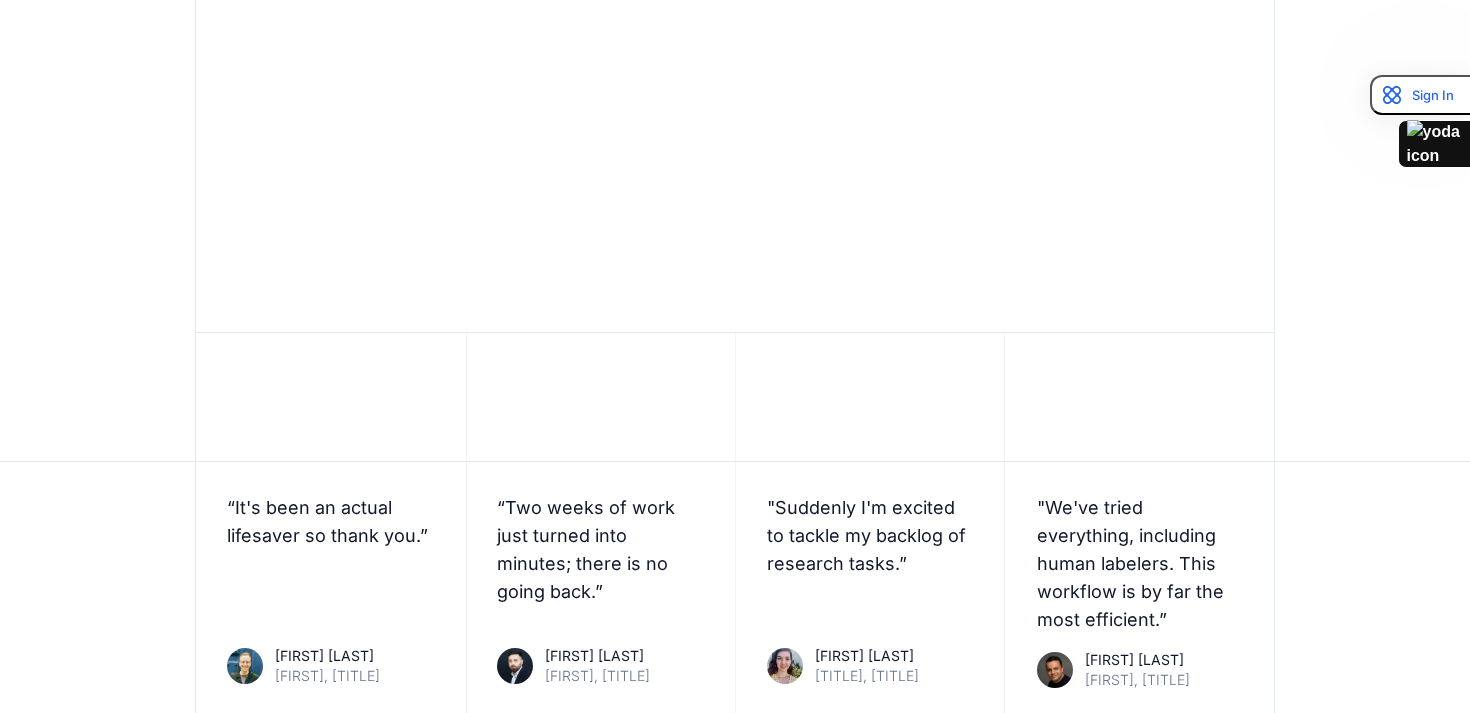 scroll, scrollTop: 1114, scrollLeft: 0, axis: vertical 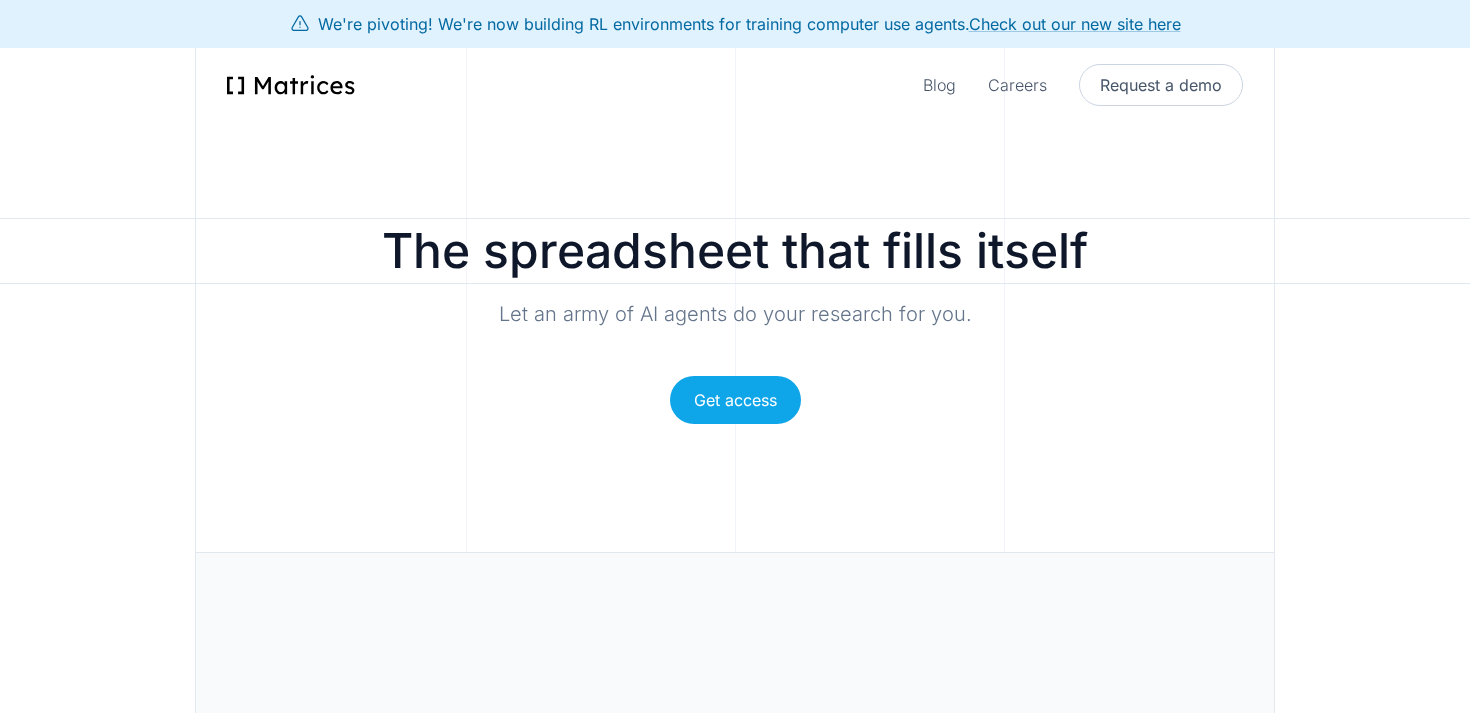 click on "The spreadsheet that fills itself" 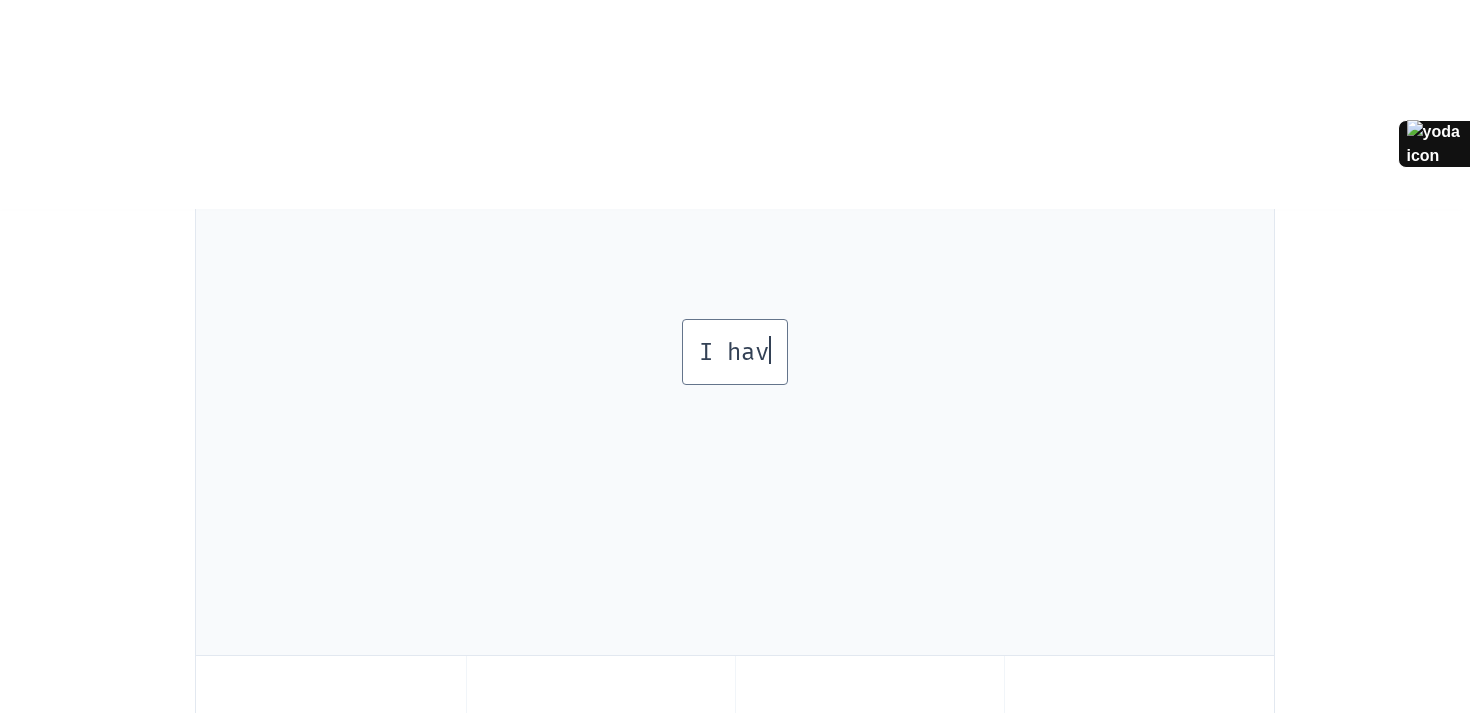 scroll, scrollTop: 503, scrollLeft: 0, axis: vertical 